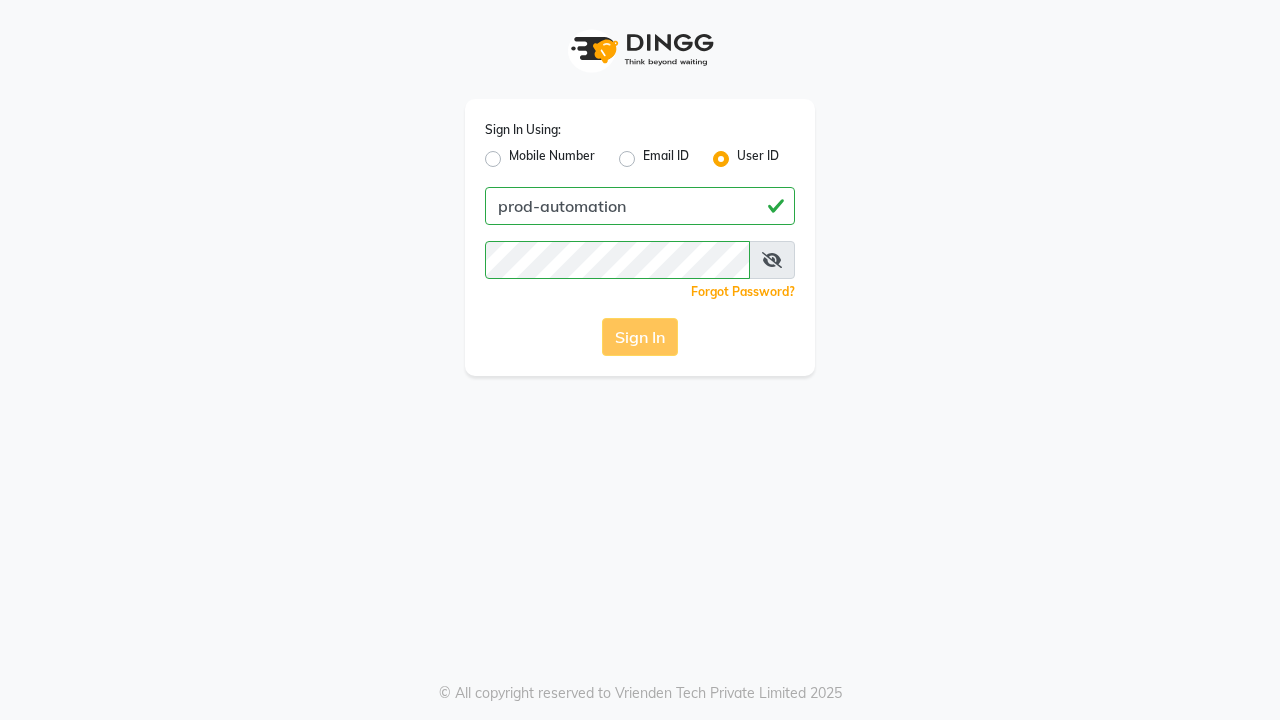scroll, scrollTop: 0, scrollLeft: 0, axis: both 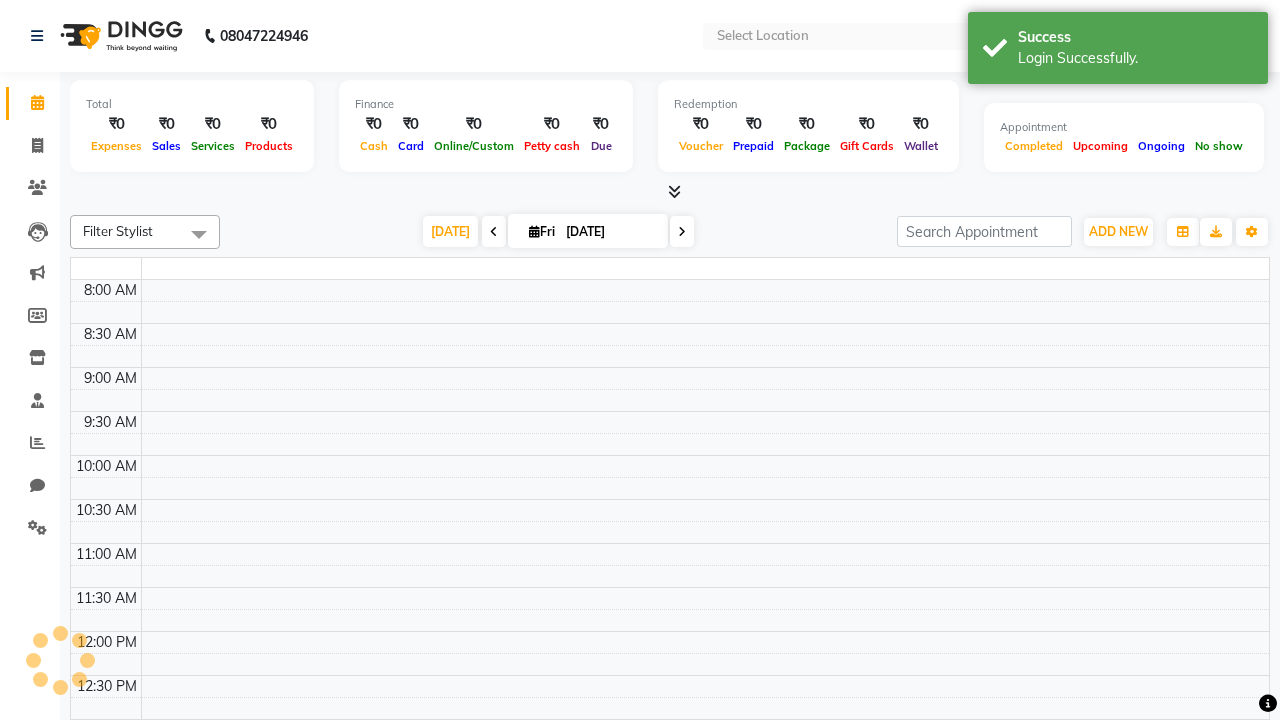 select on "en" 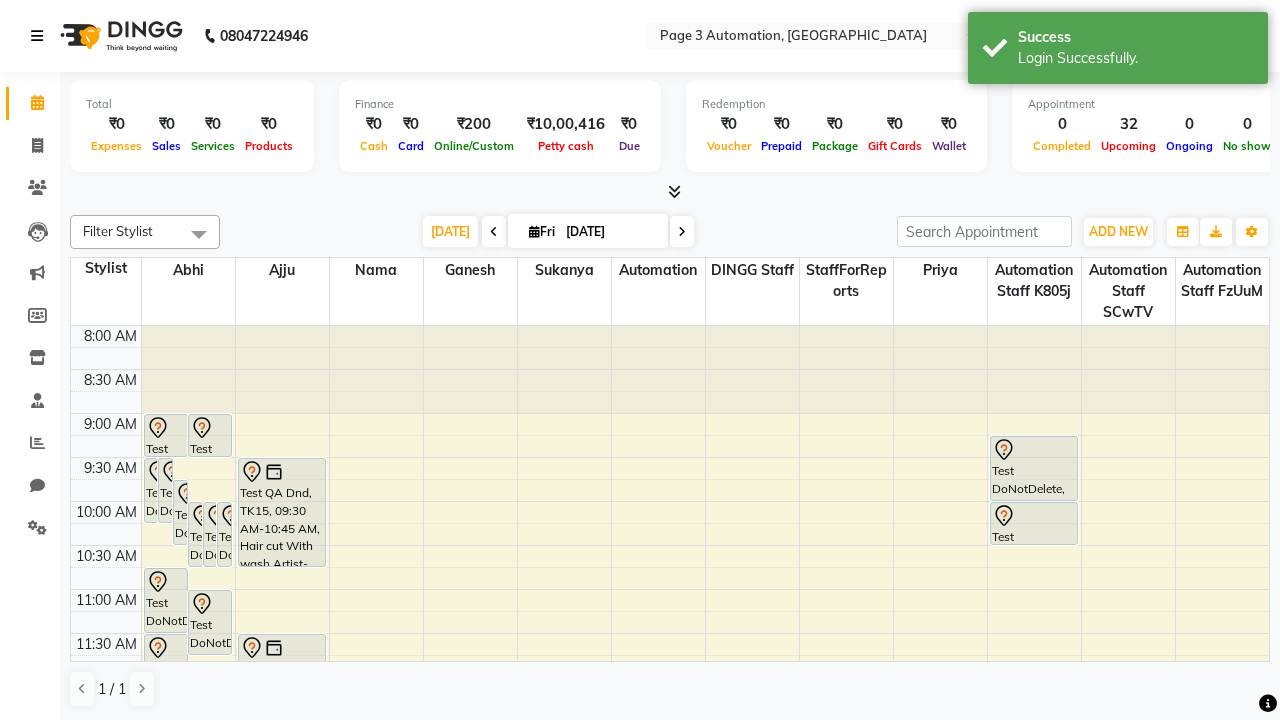 click at bounding box center [37, 36] 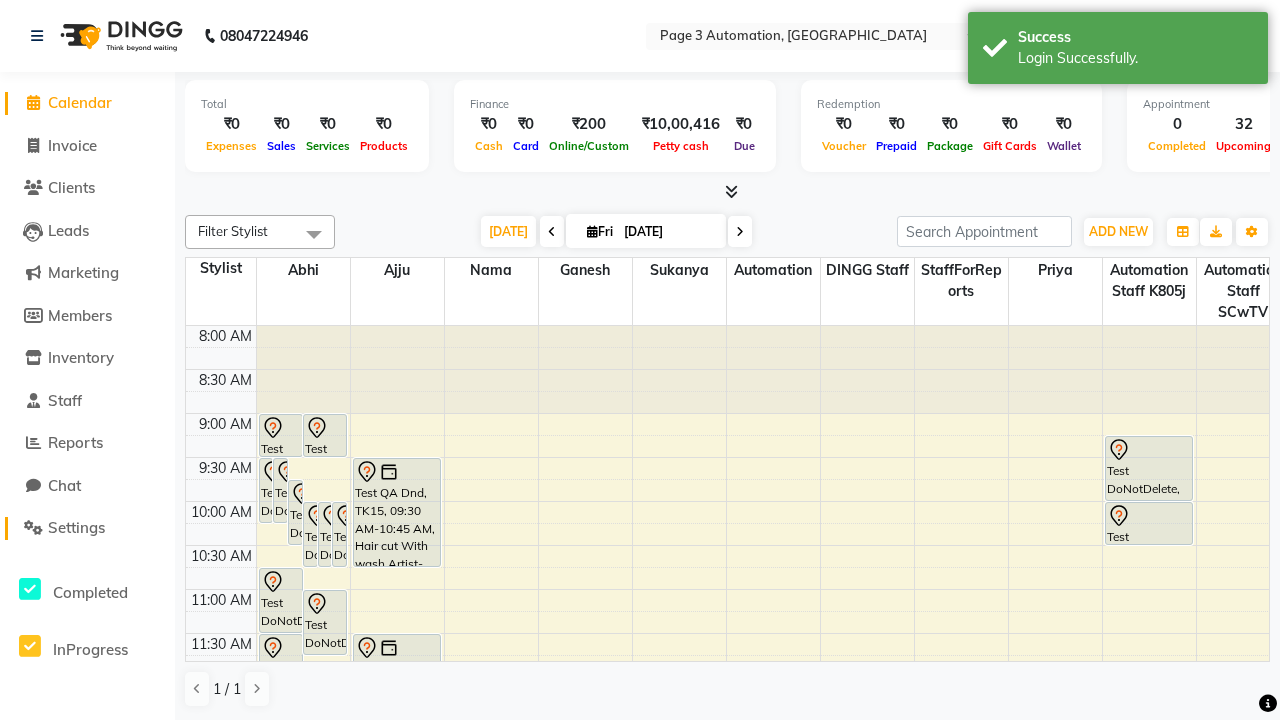 click on "Settings" 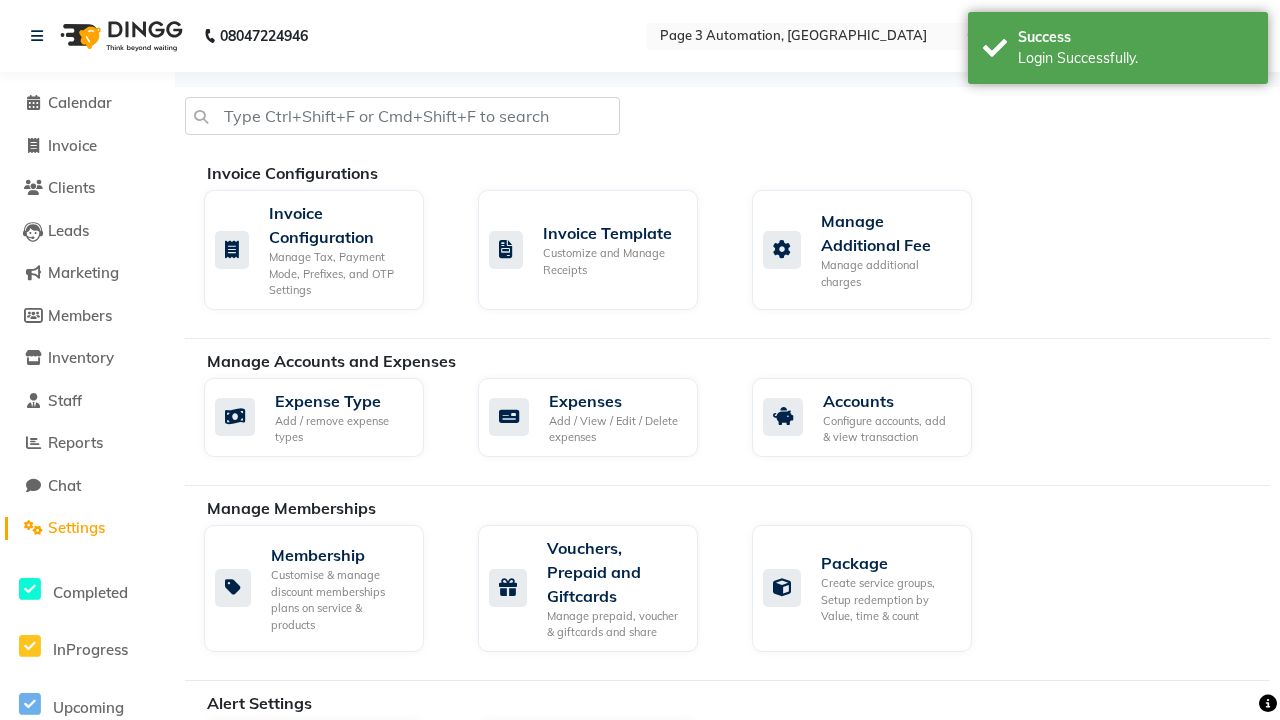 click on "Services" 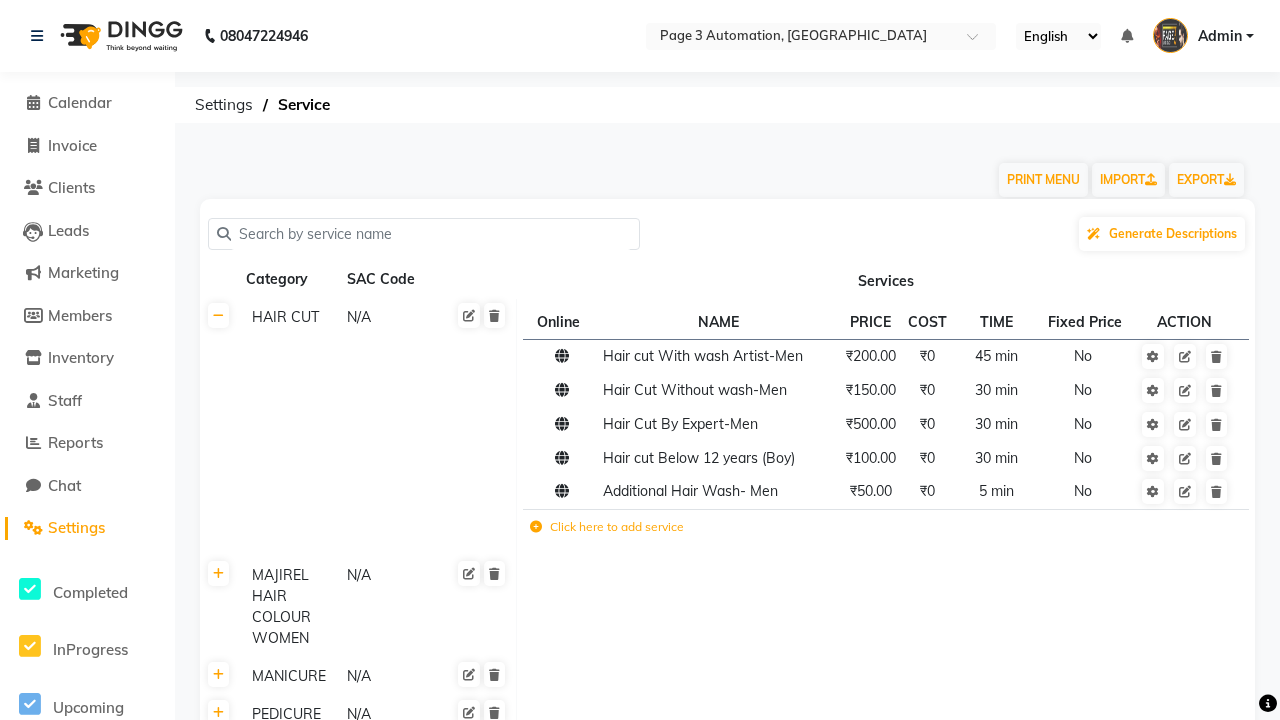 click on "Click here to add category." 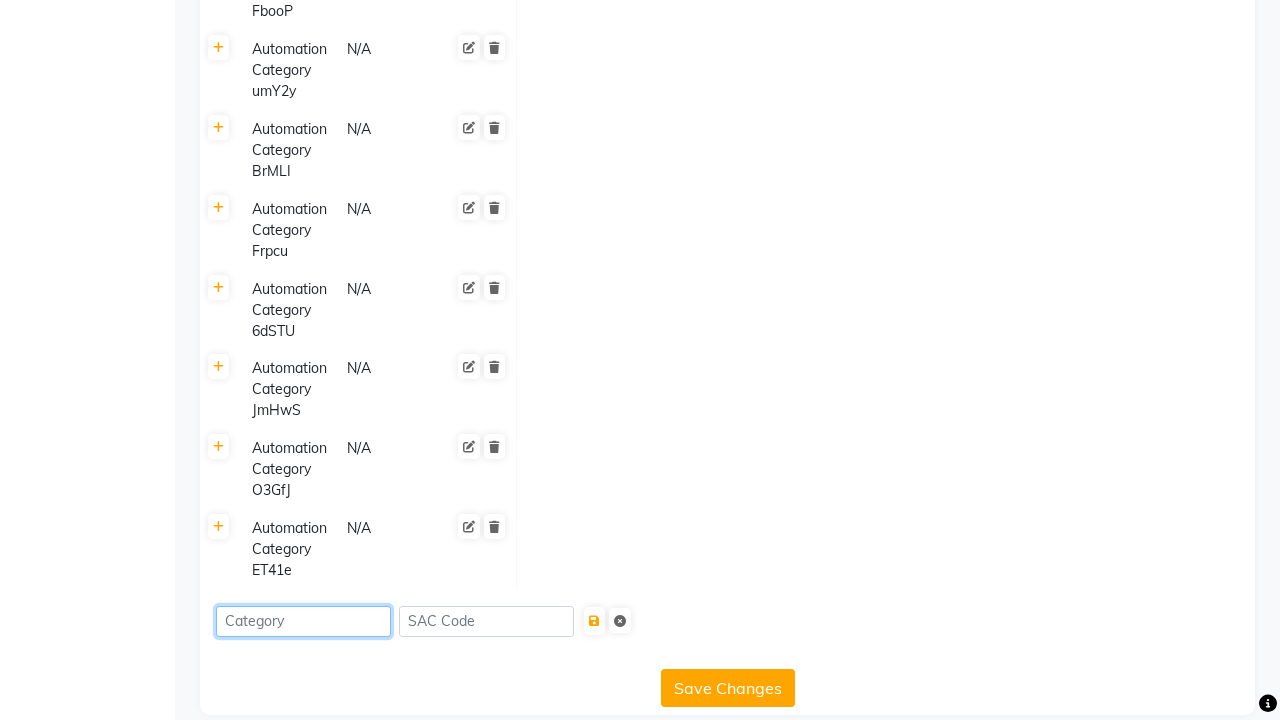 type on "Automation Category mSkjR" 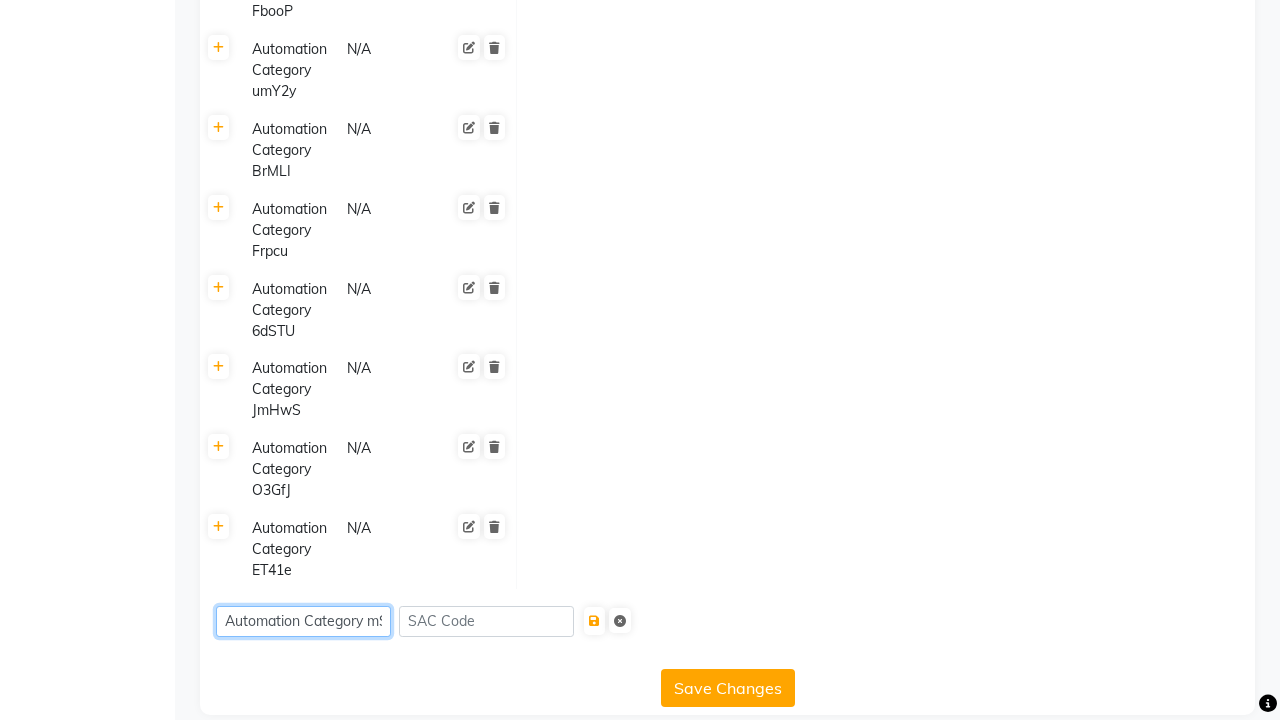 scroll, scrollTop: 0, scrollLeft: 10, axis: horizontal 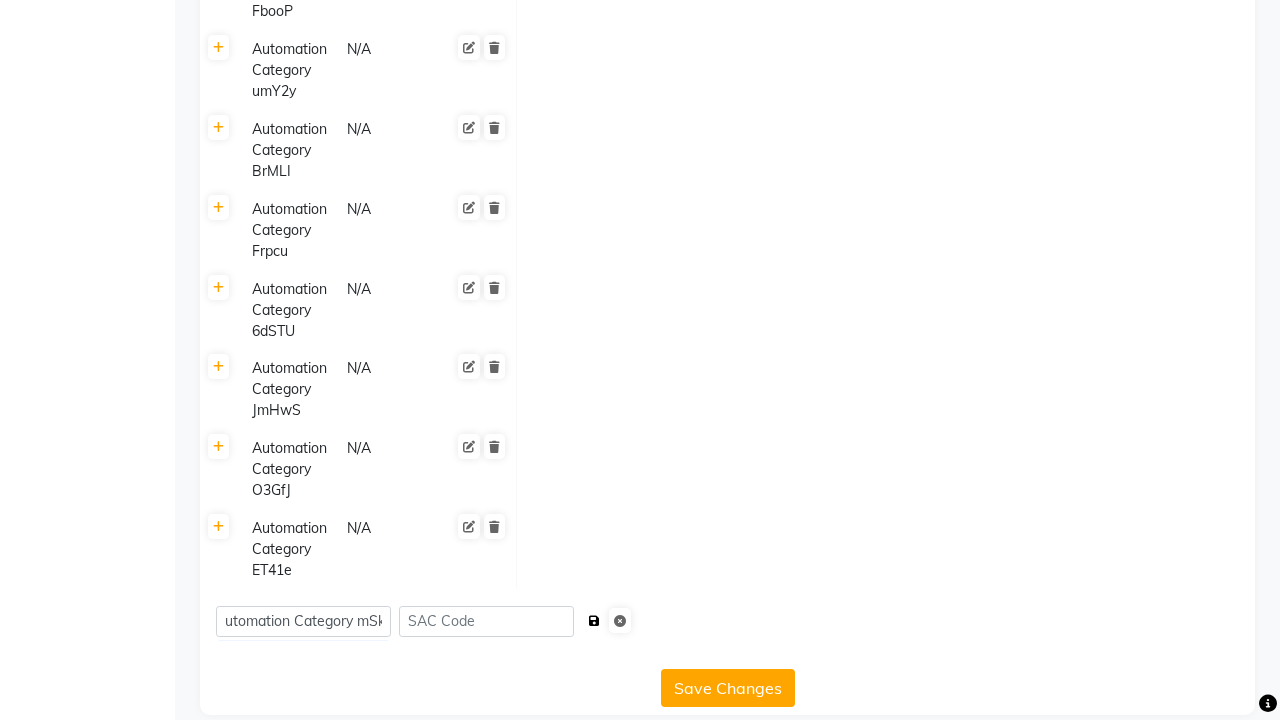 click at bounding box center [594, 621] 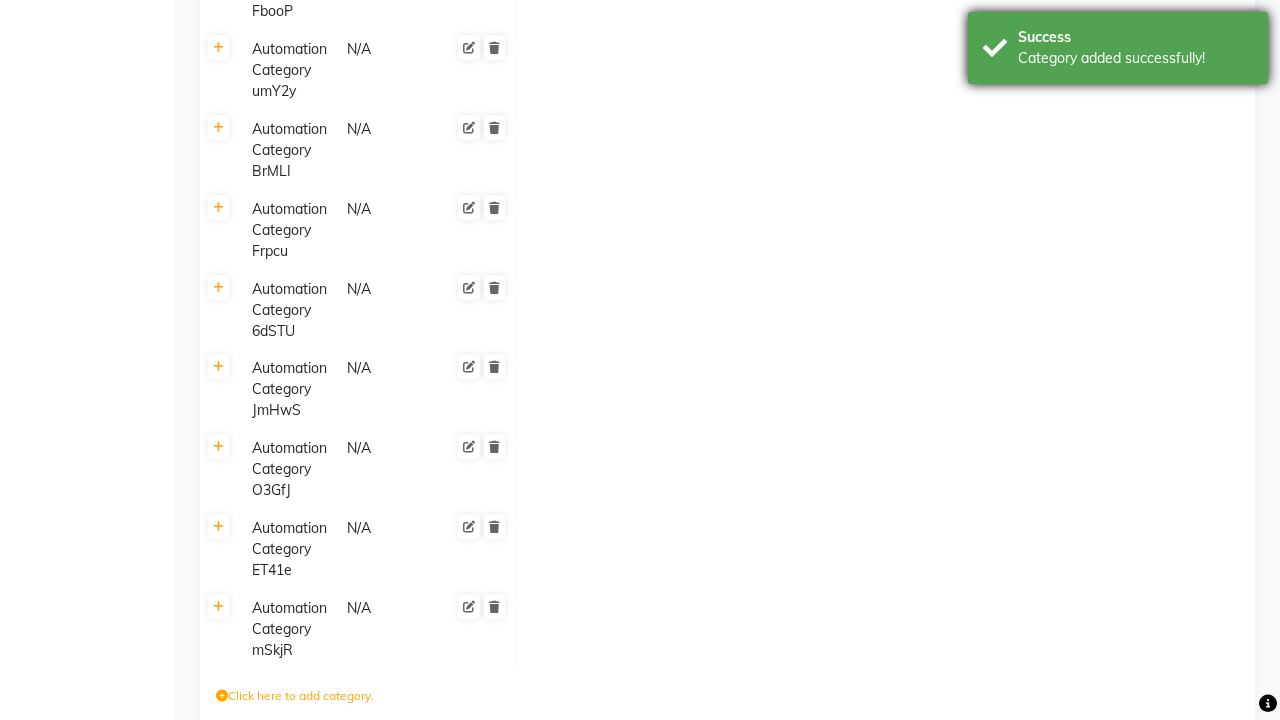 click on "Category added successfully!" at bounding box center (1135, 58) 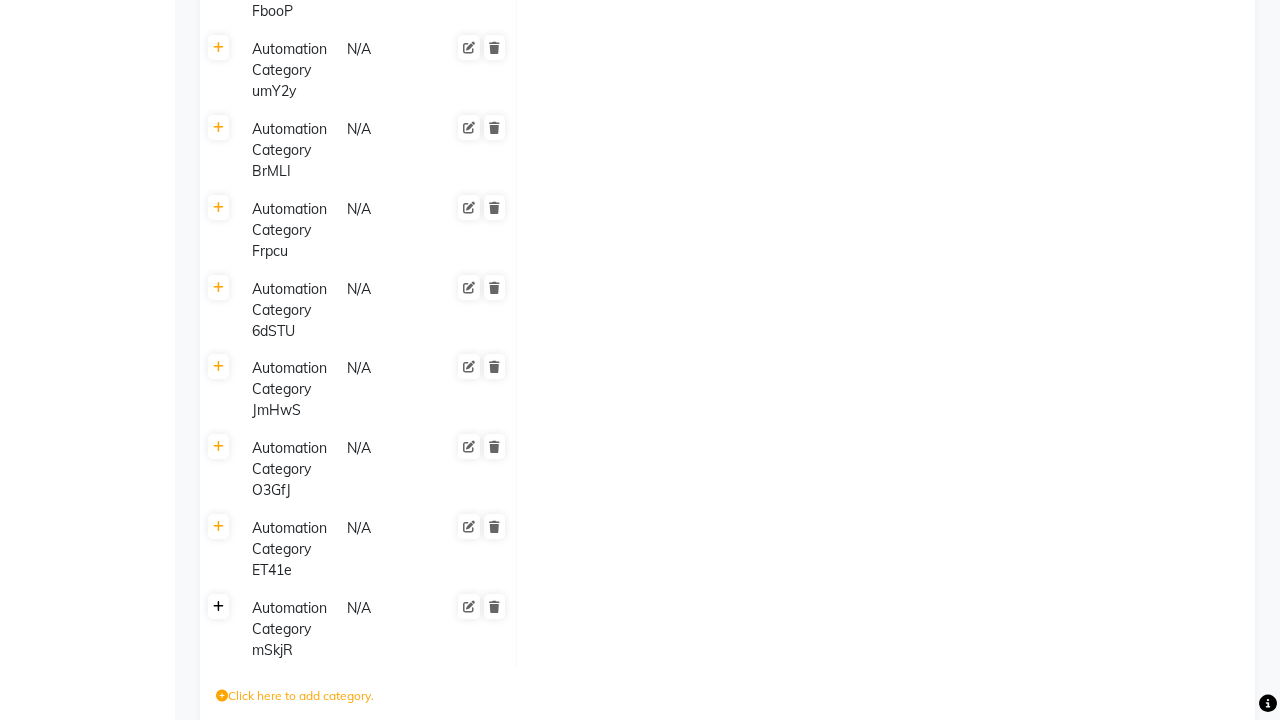 click 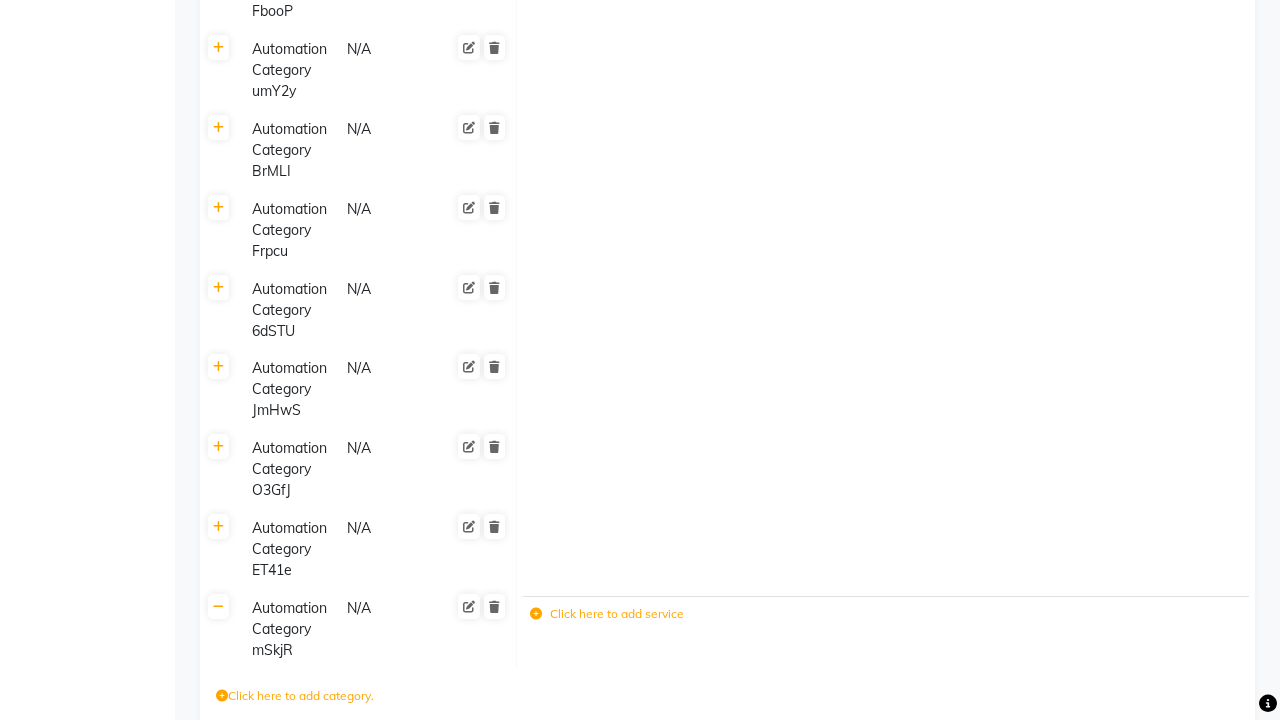 click 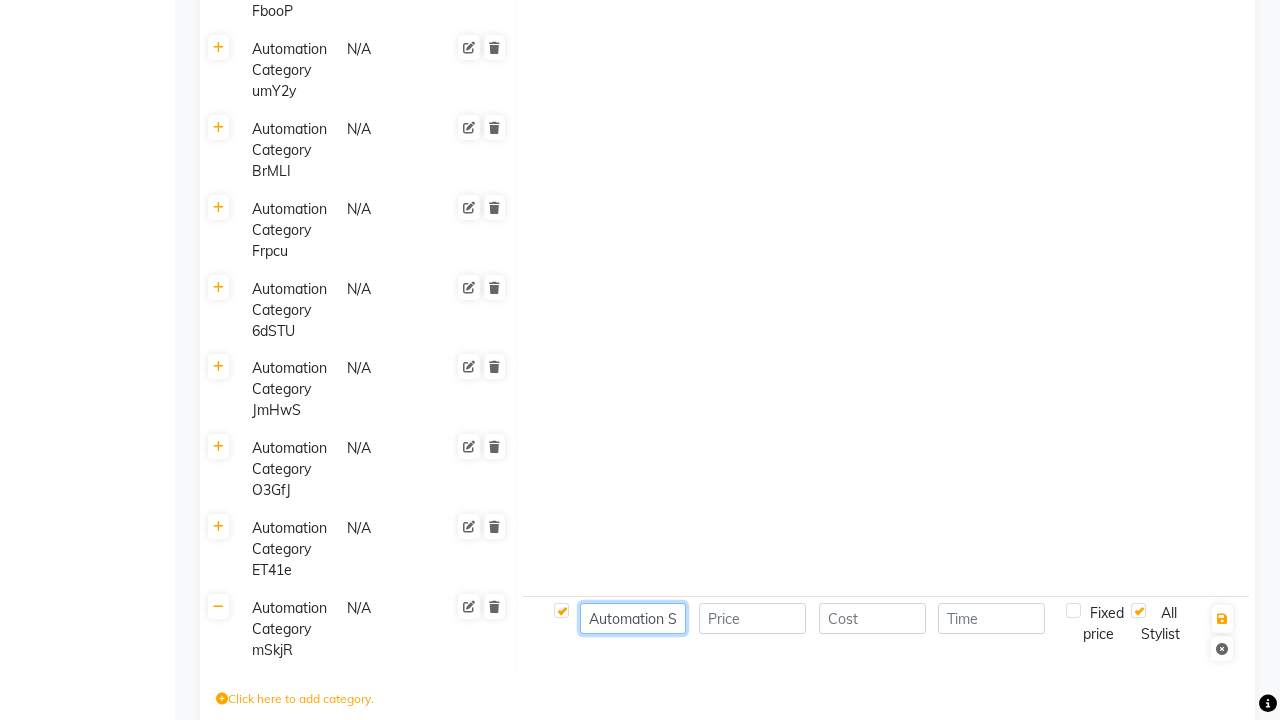 type on "Automation Service- ydVSE" 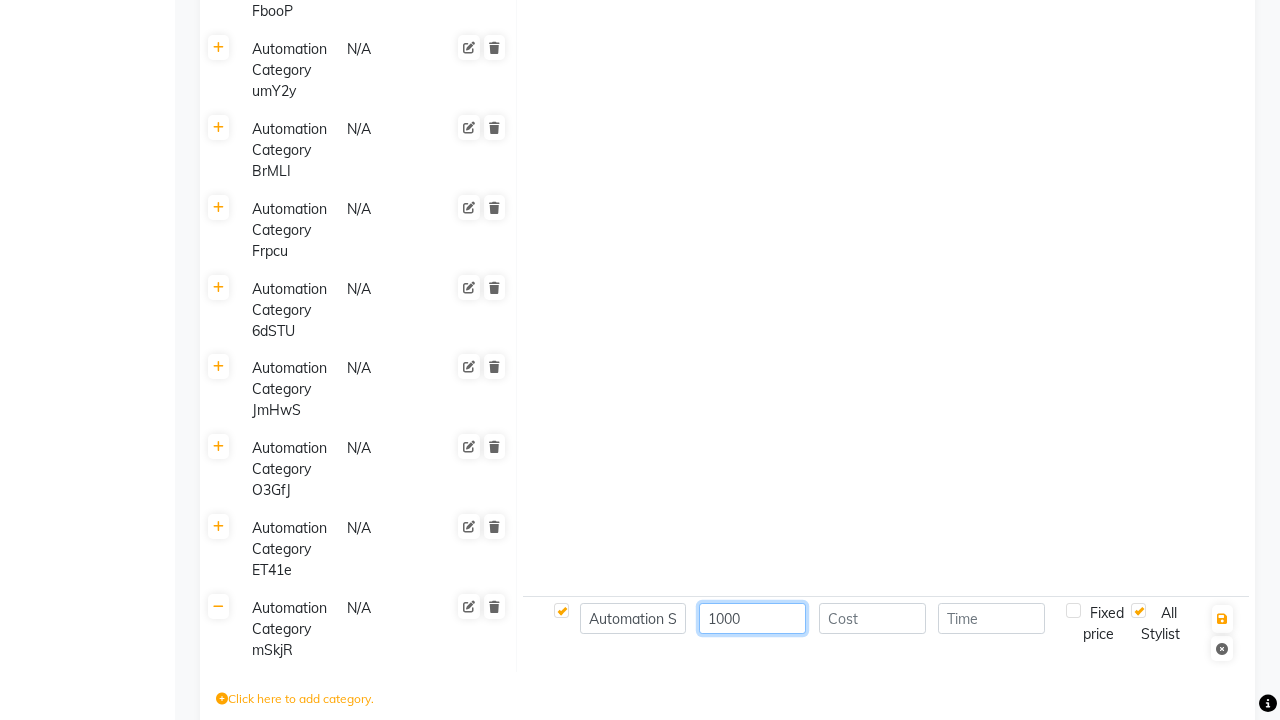 scroll, scrollTop: 0, scrollLeft: 0, axis: both 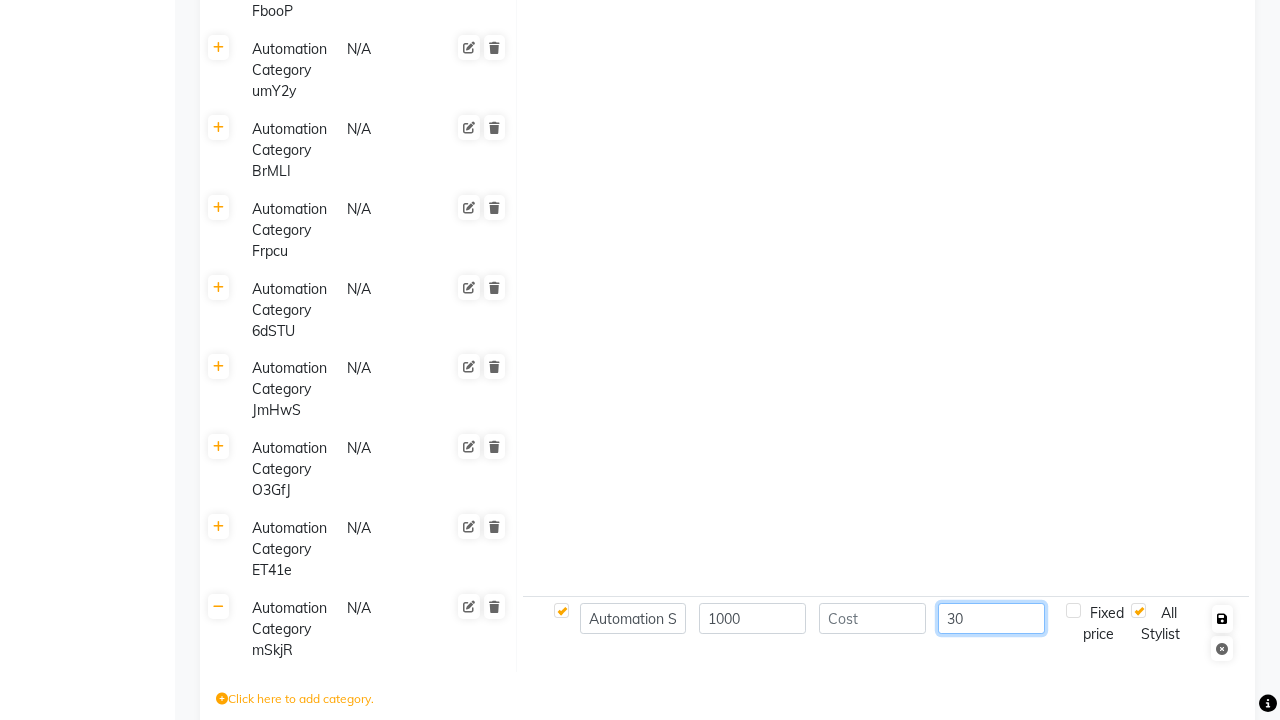 type on "30" 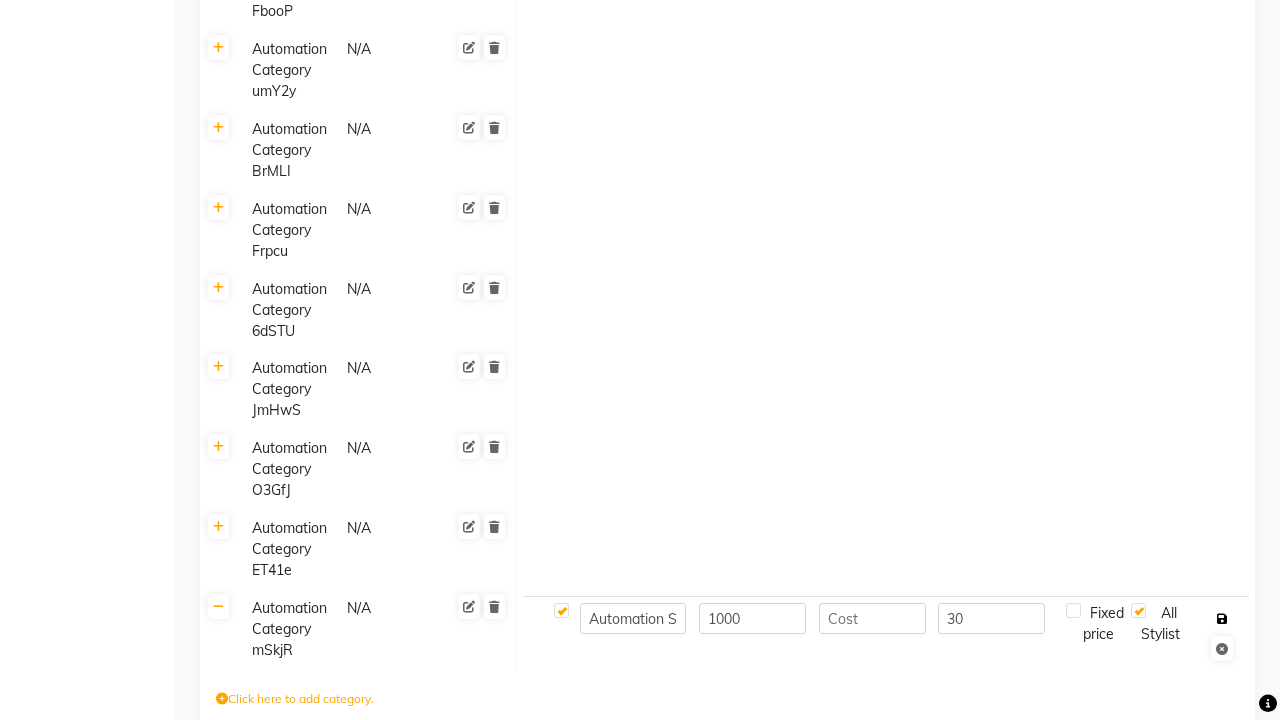 click at bounding box center (1222, 619) 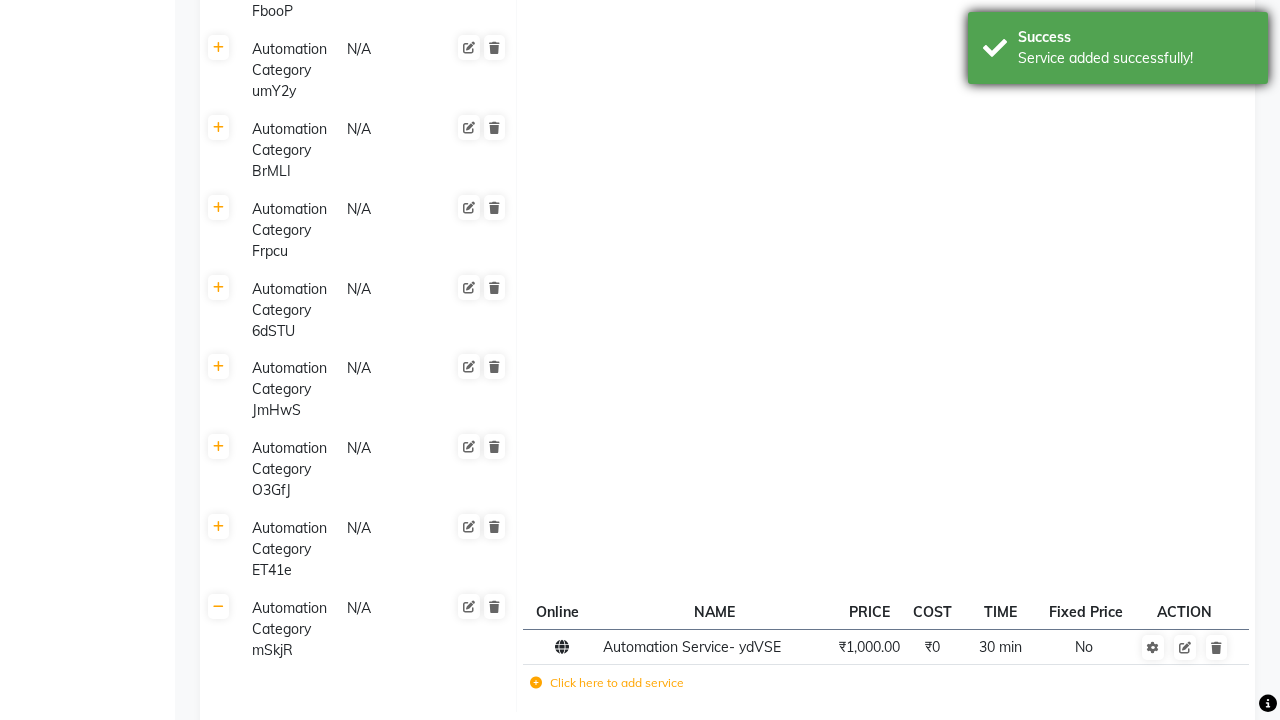 click on "Service added successfully!" at bounding box center (1135, 58) 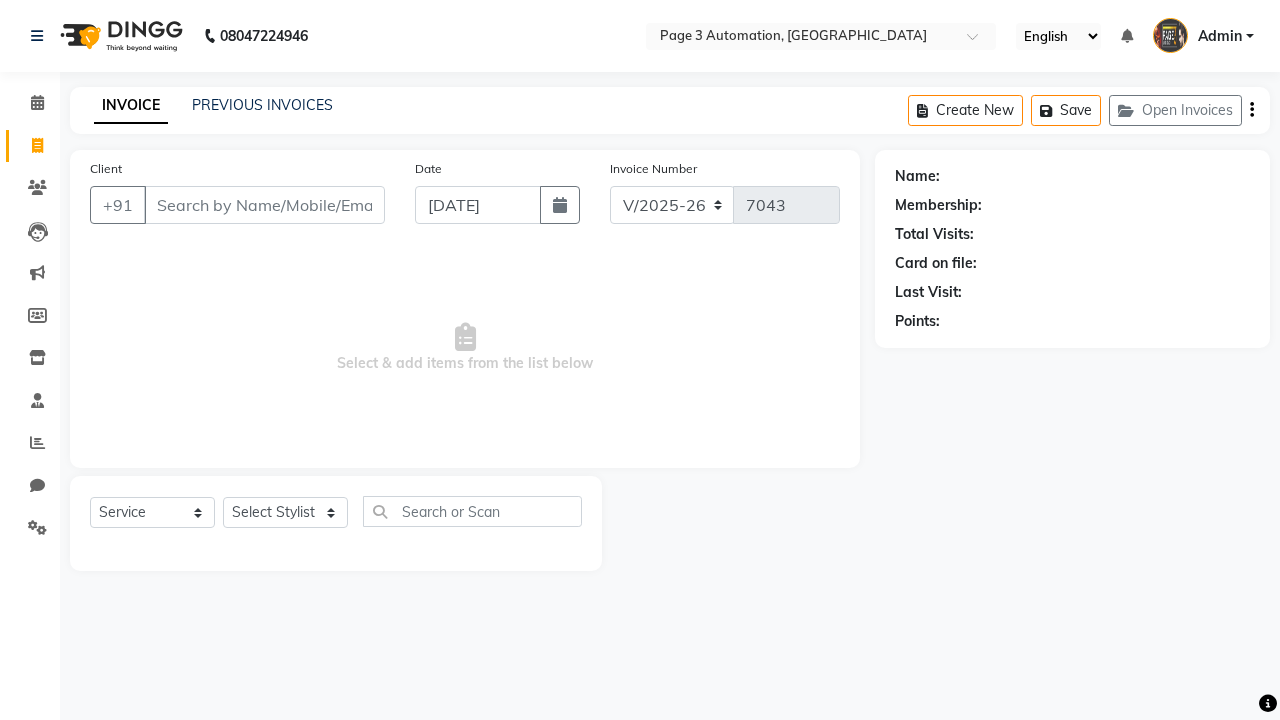 select on "2774" 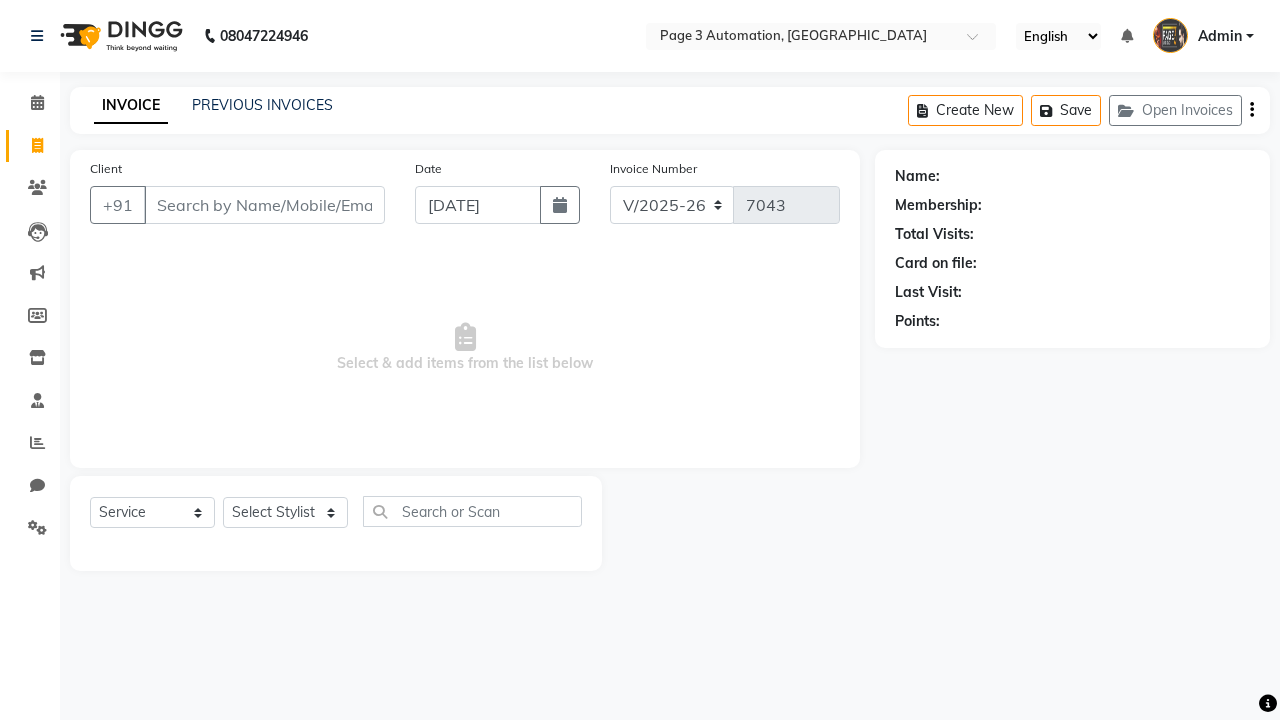 select on "711" 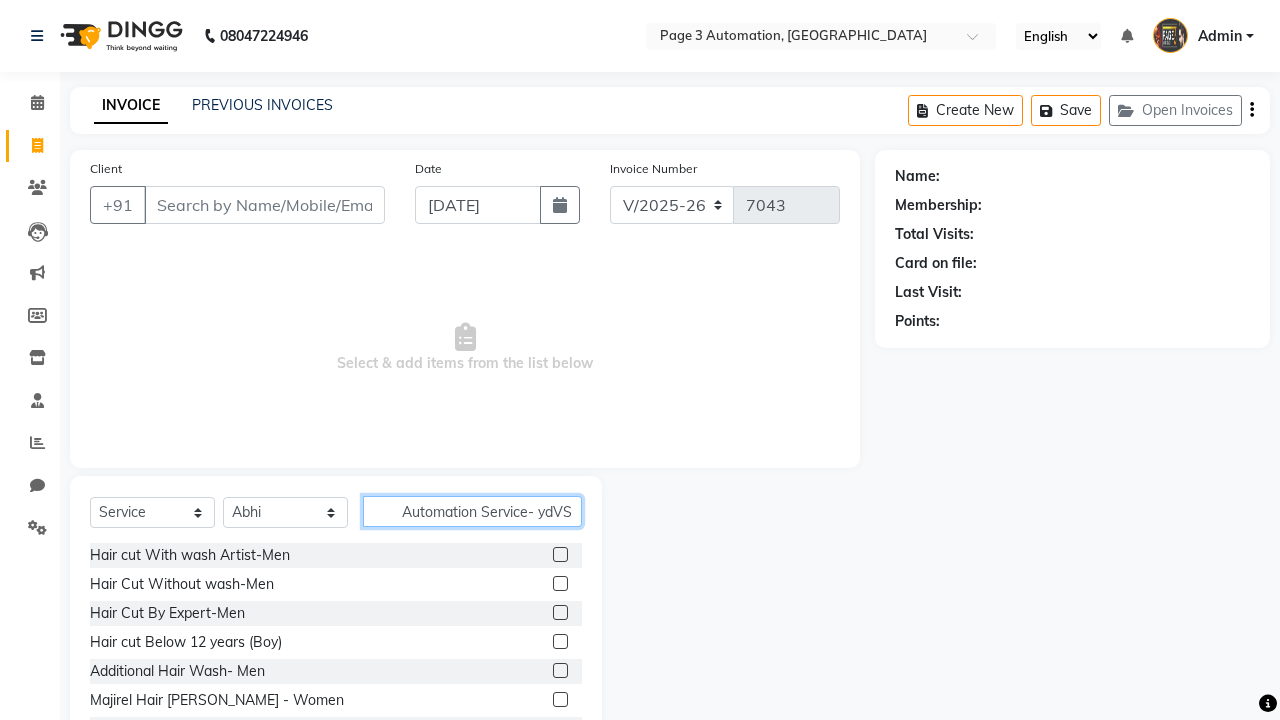 scroll, scrollTop: 0, scrollLeft: 7, axis: horizontal 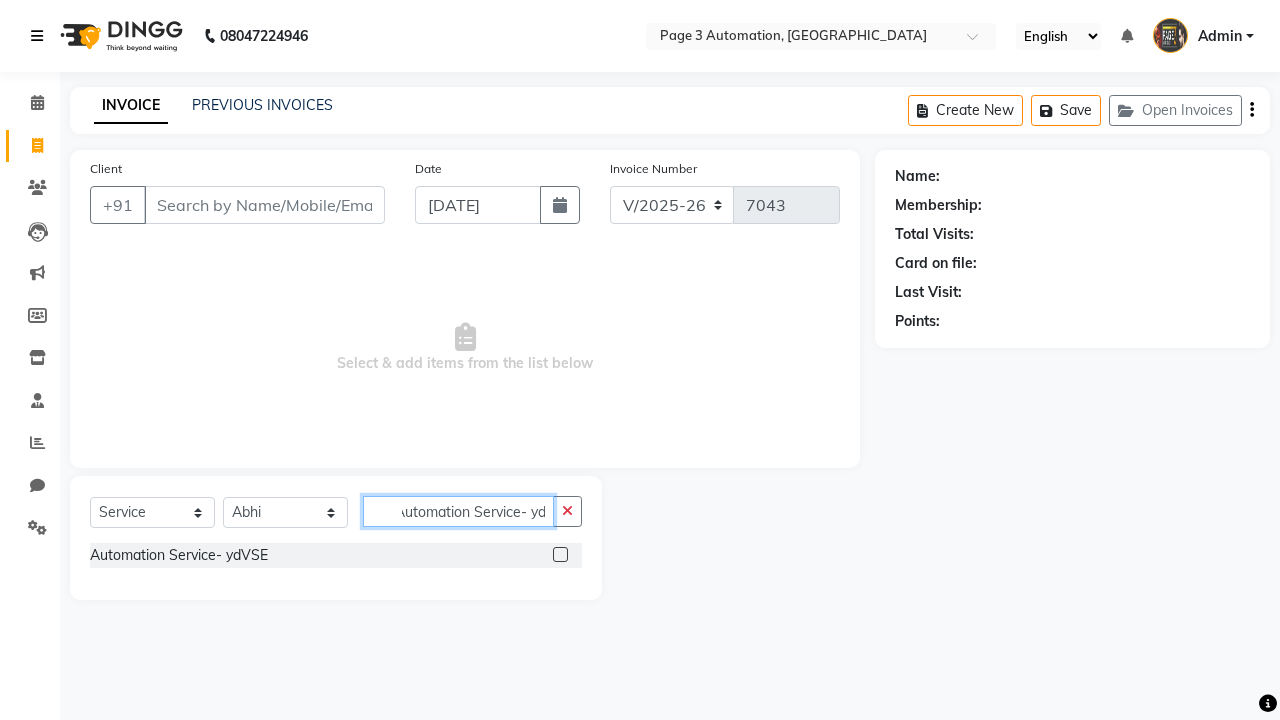 type on "Automation Service- ydVSE" 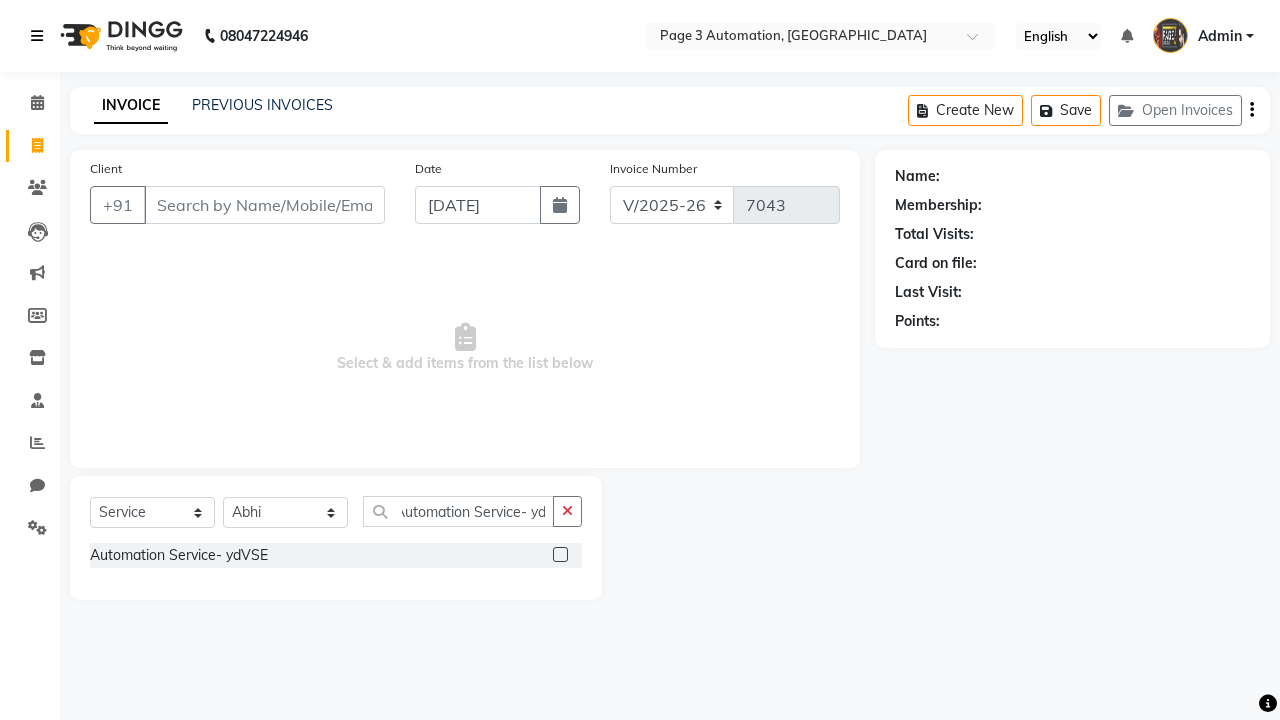 click at bounding box center (37, 36) 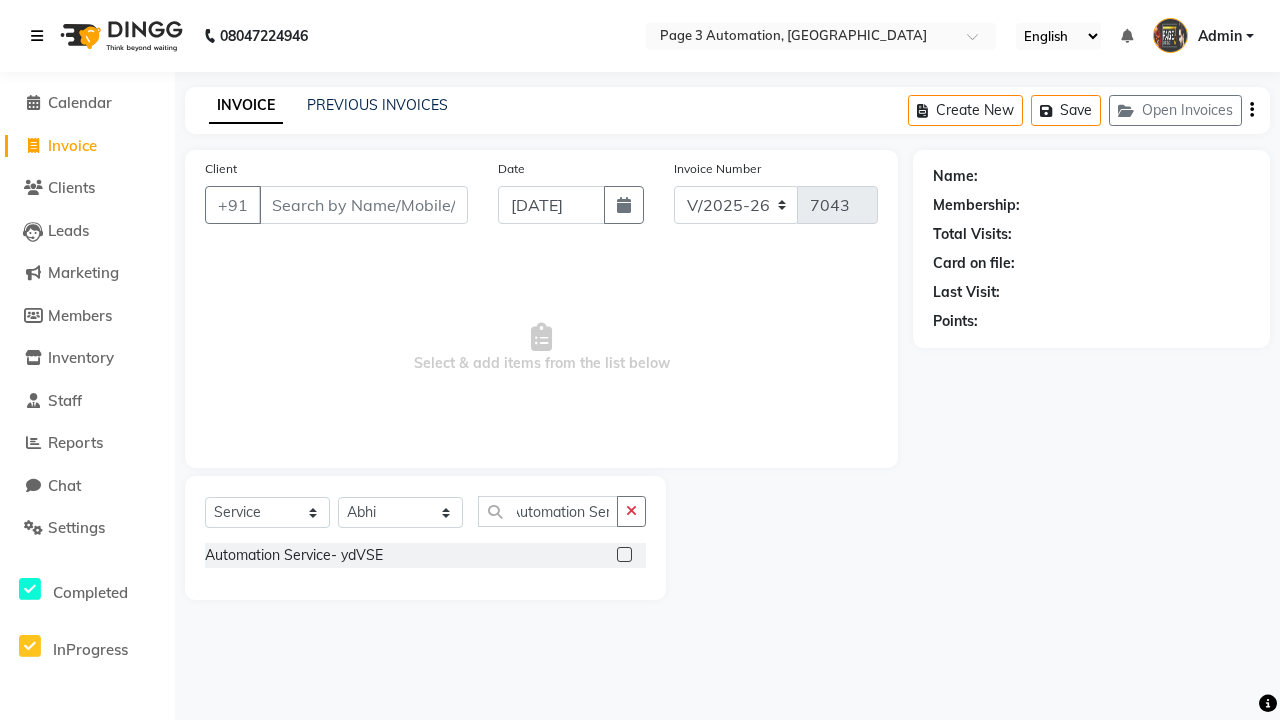 scroll, scrollTop: 0, scrollLeft: 0, axis: both 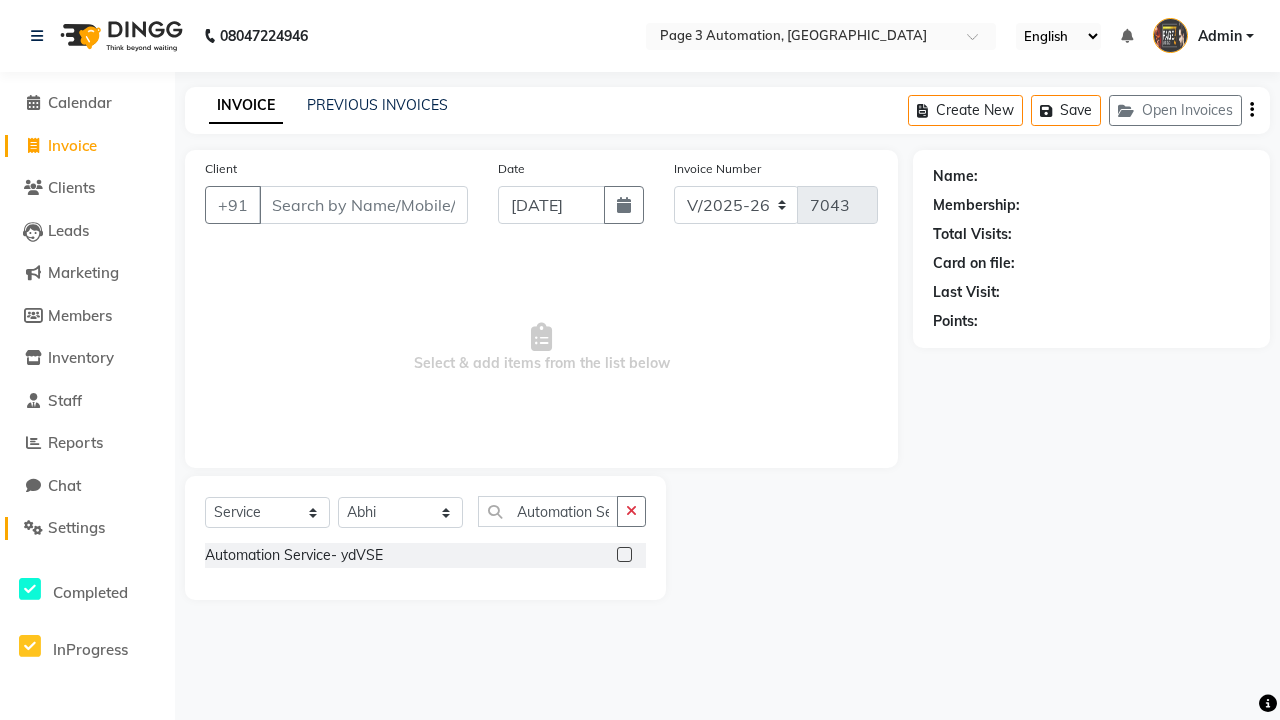 click on "Settings" 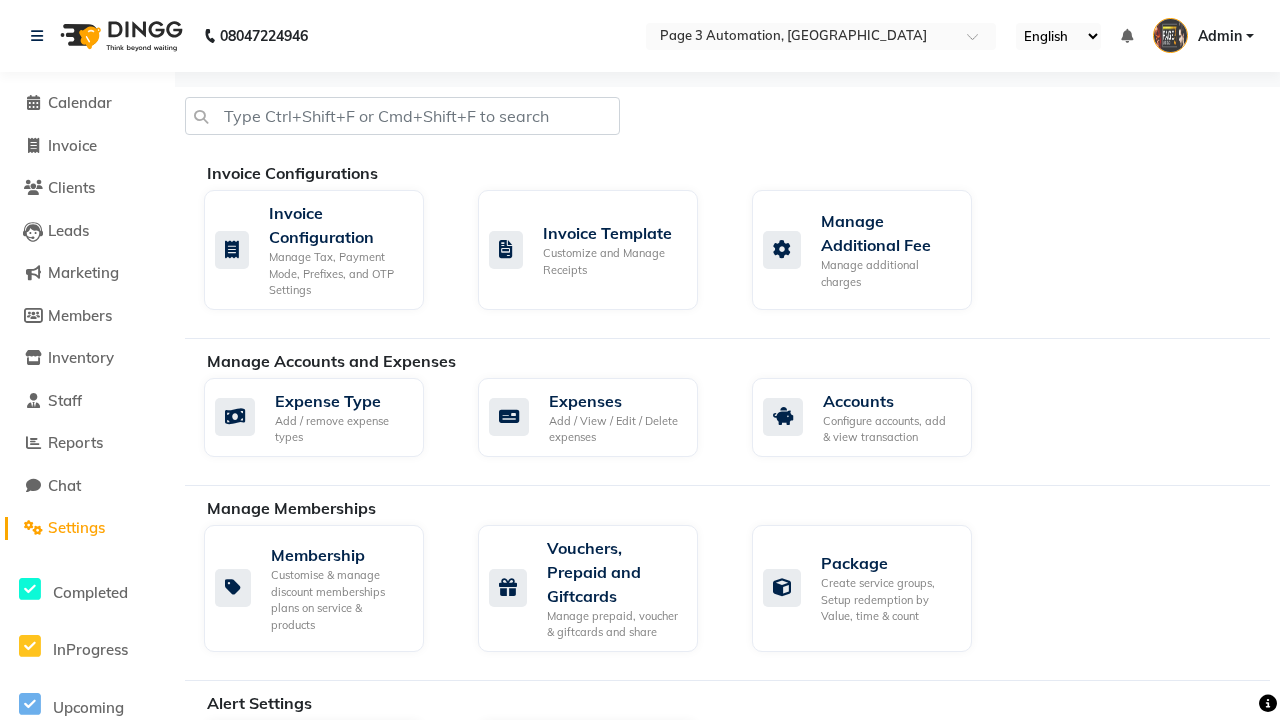 click on "Services" 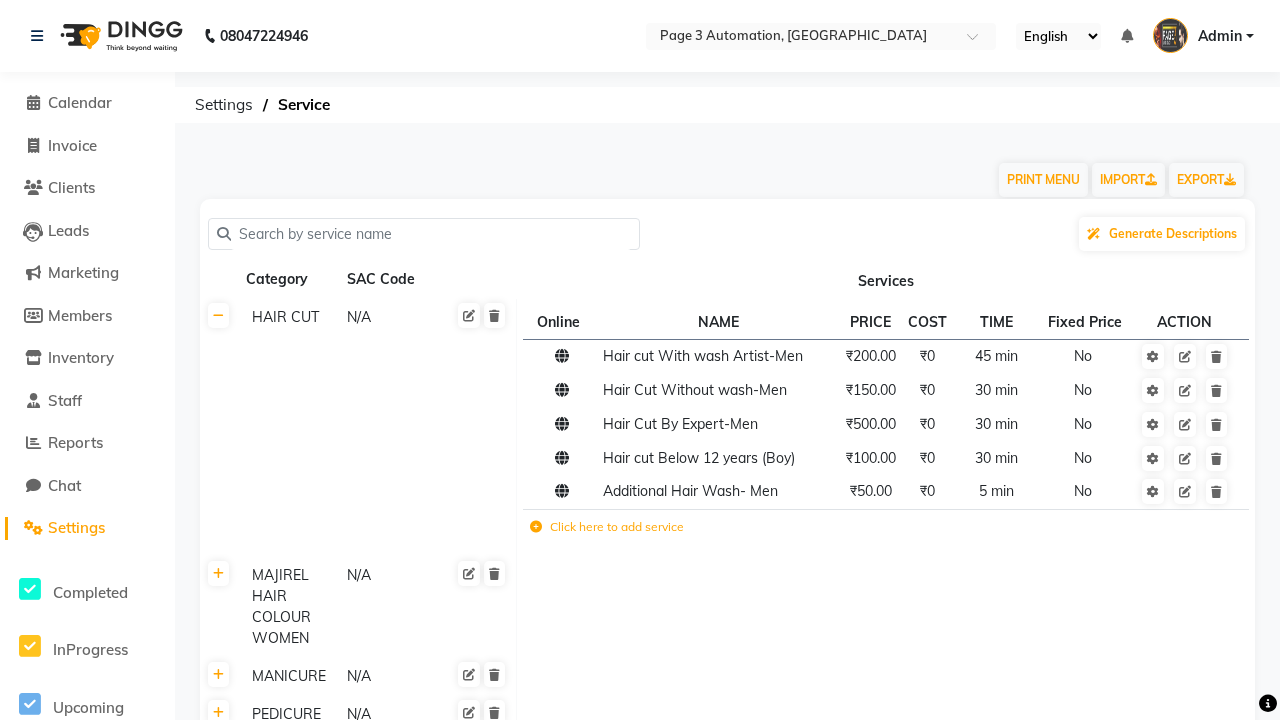 click 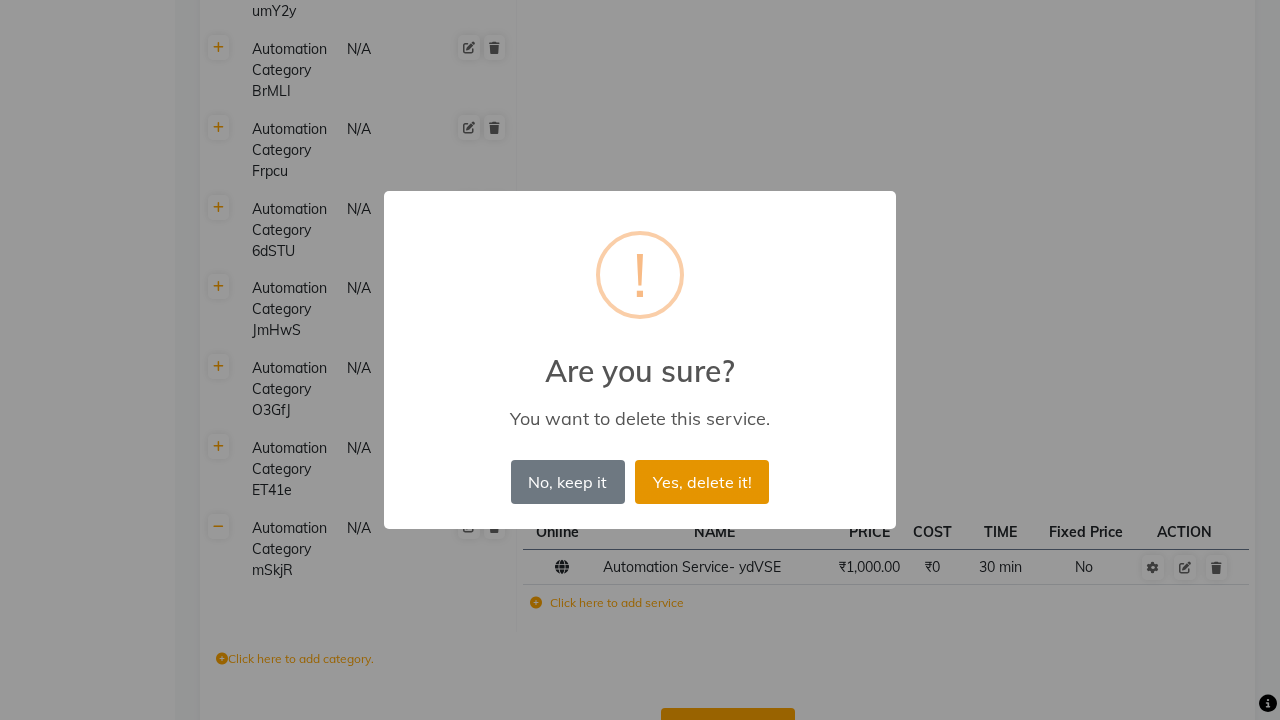 click on "Yes, delete it!" at bounding box center [702, 482] 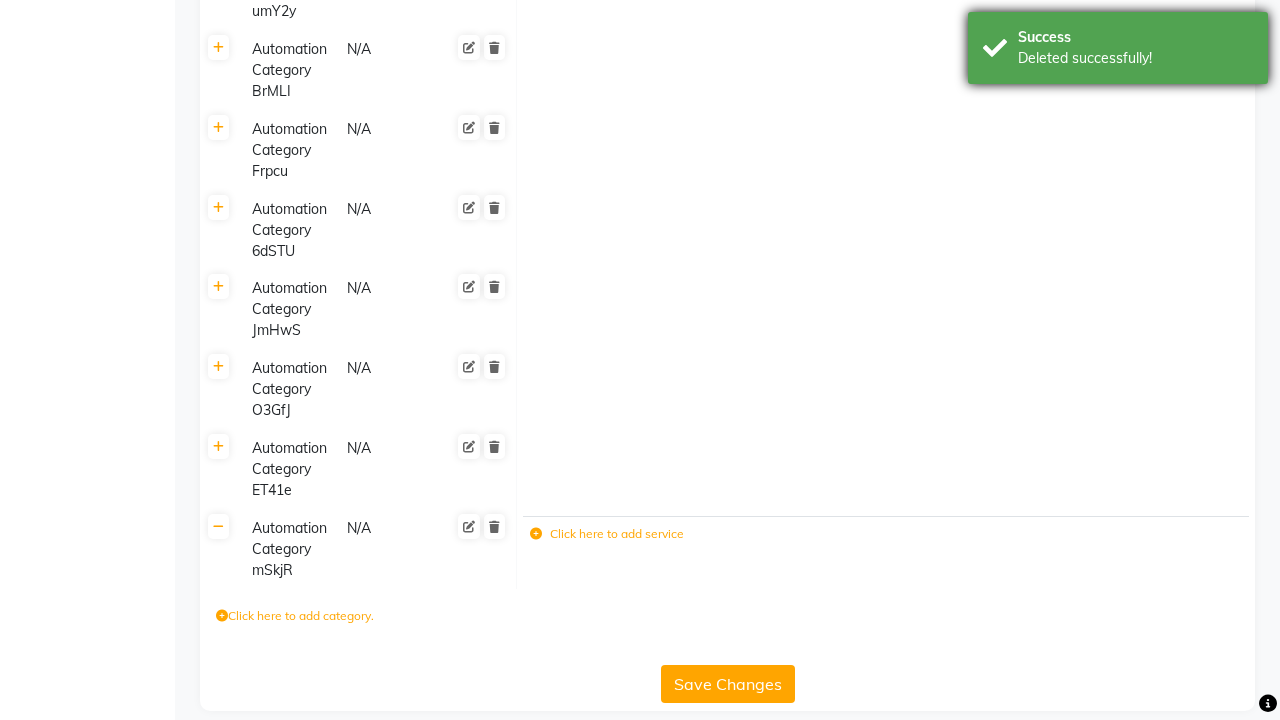 click on "Deleted successfully!" at bounding box center (1135, 58) 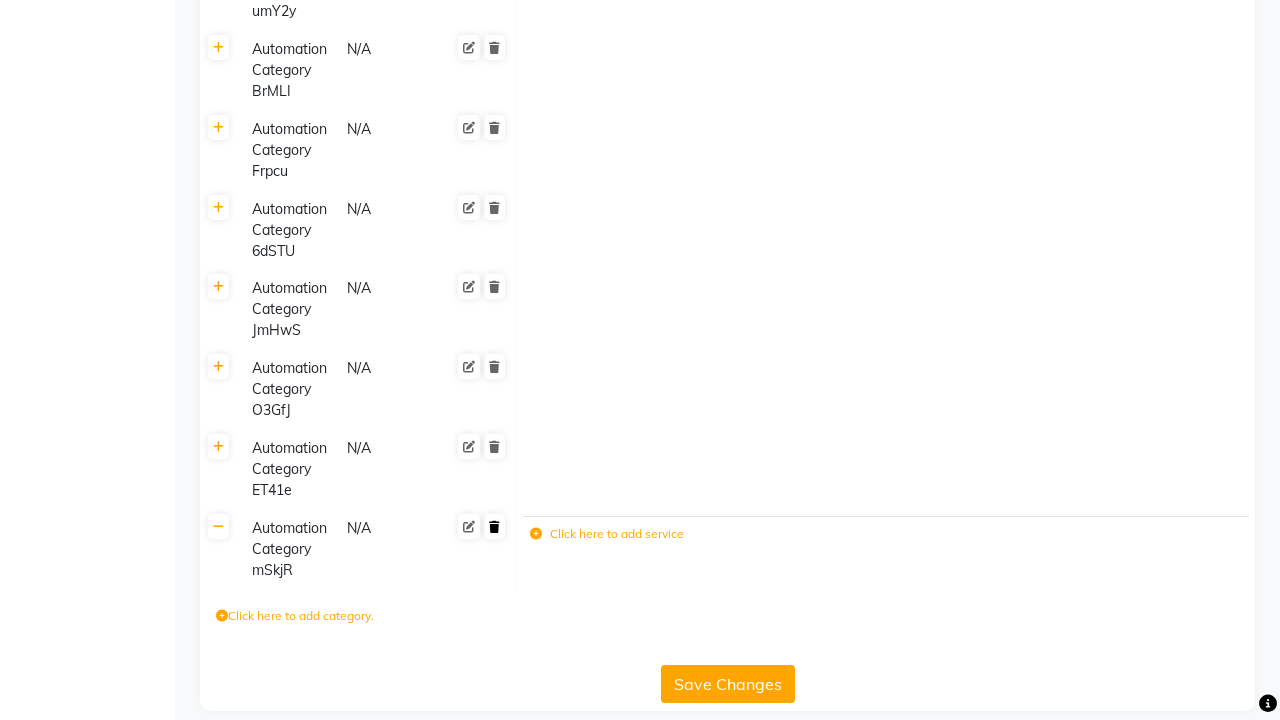 click 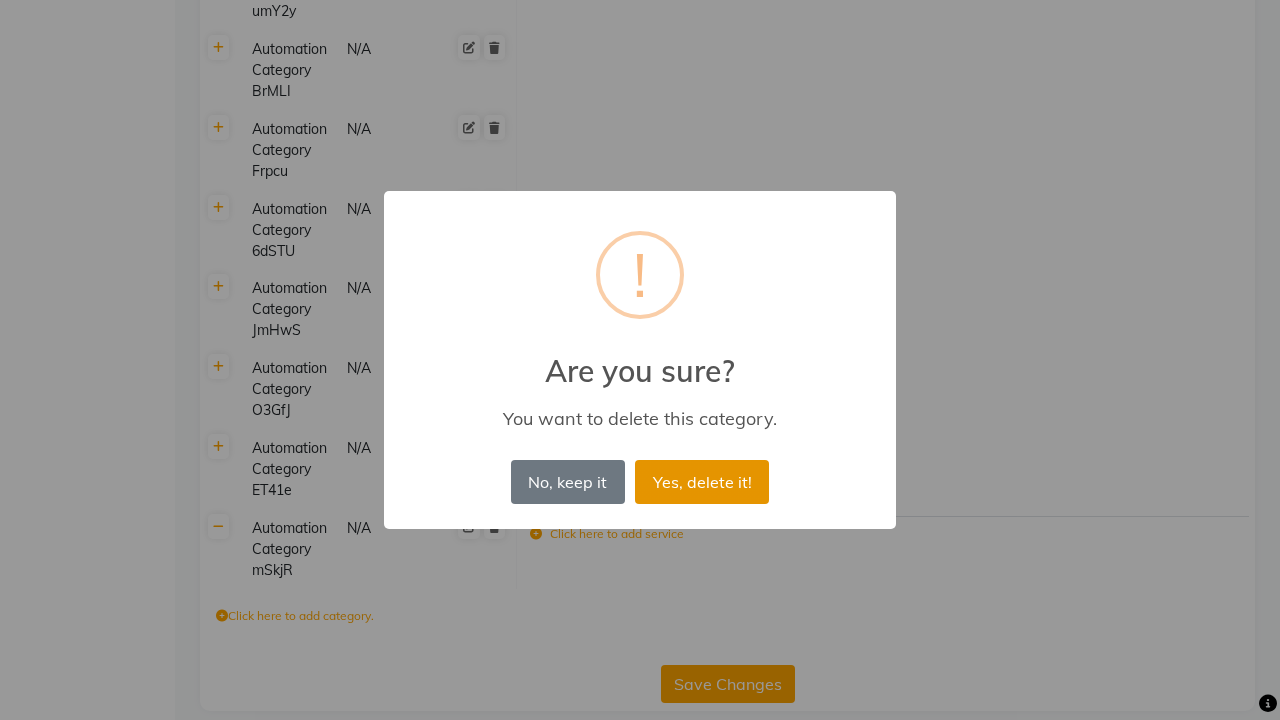 click on "Yes, delete it!" at bounding box center [702, 482] 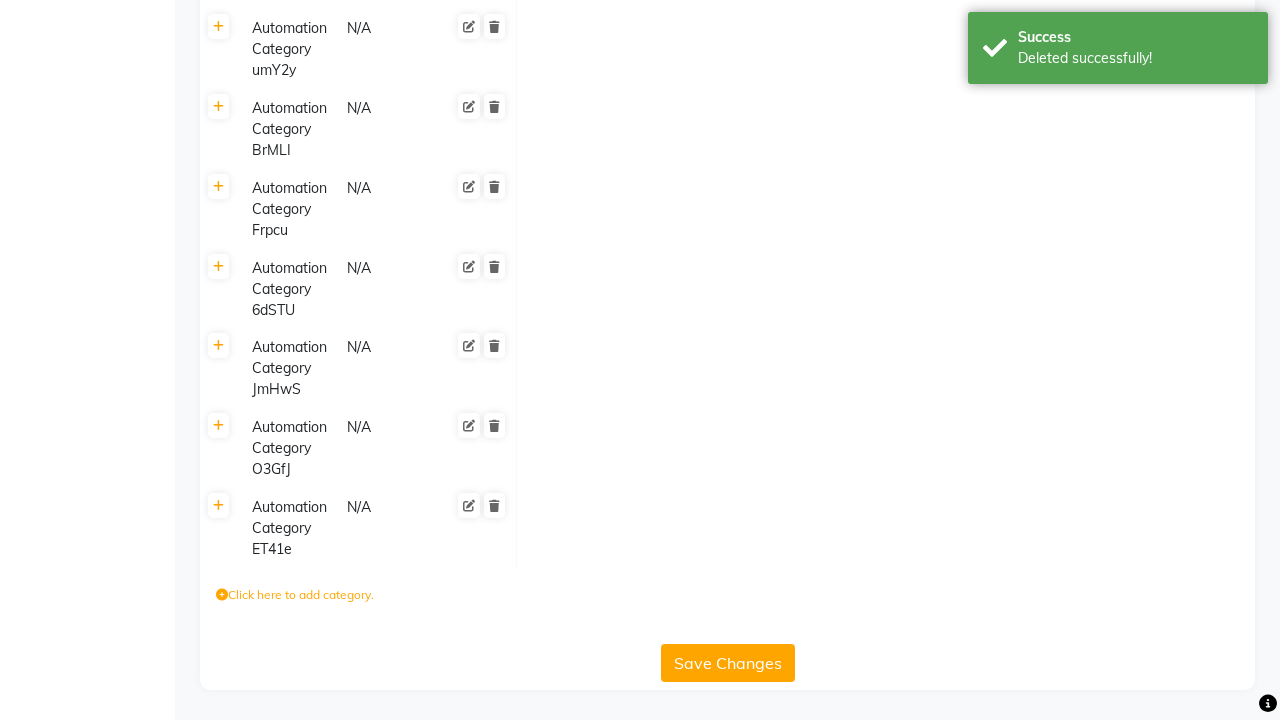 scroll, scrollTop: 9474, scrollLeft: 0, axis: vertical 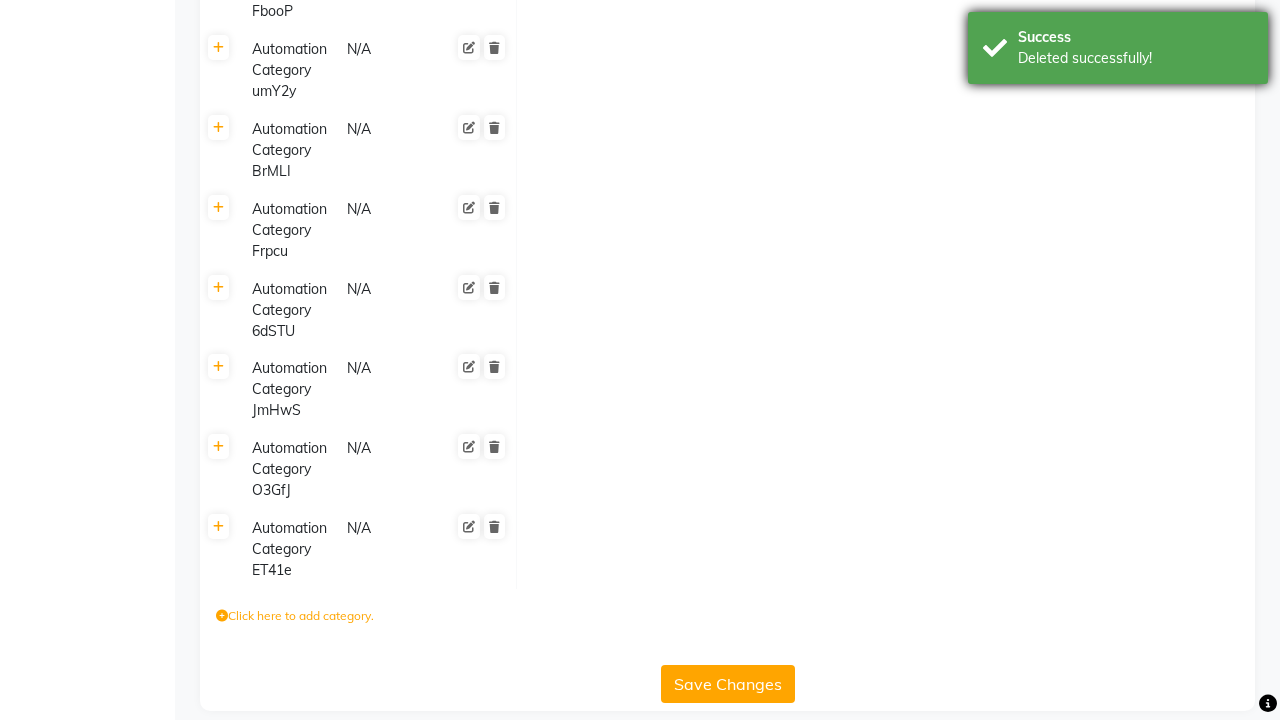 click on "Deleted successfully!" at bounding box center (1135, 58) 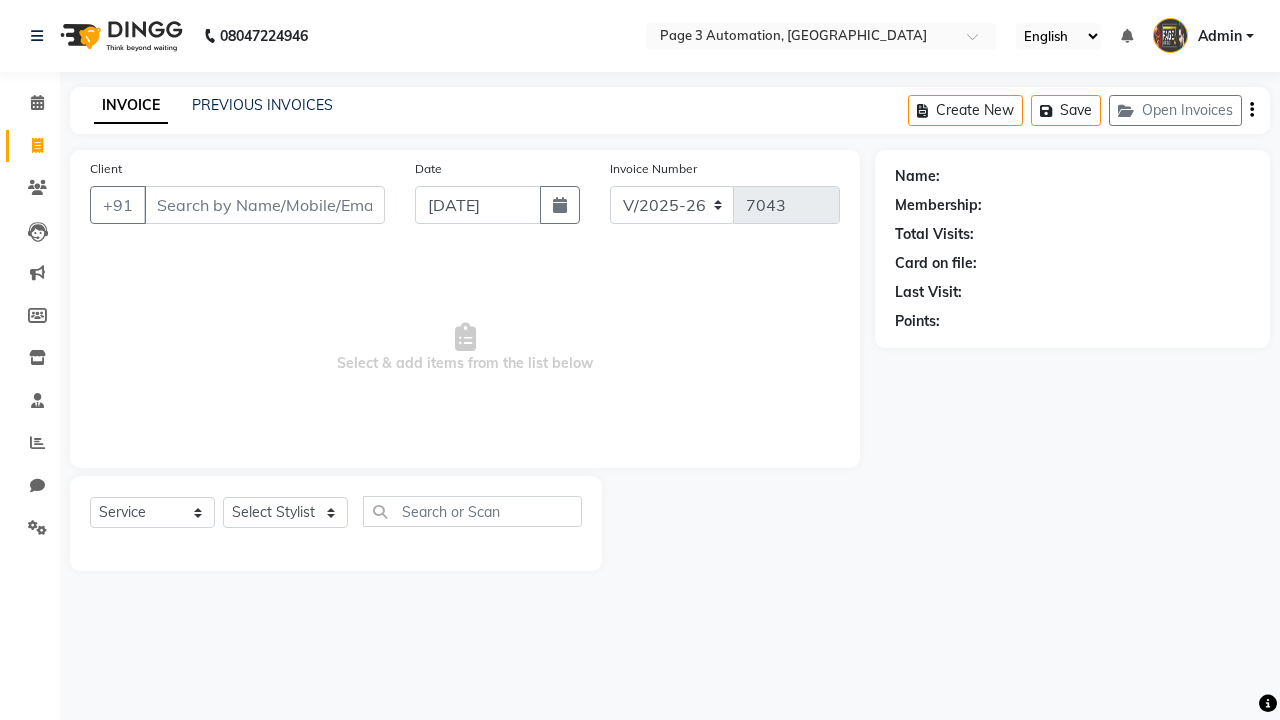 select on "2774" 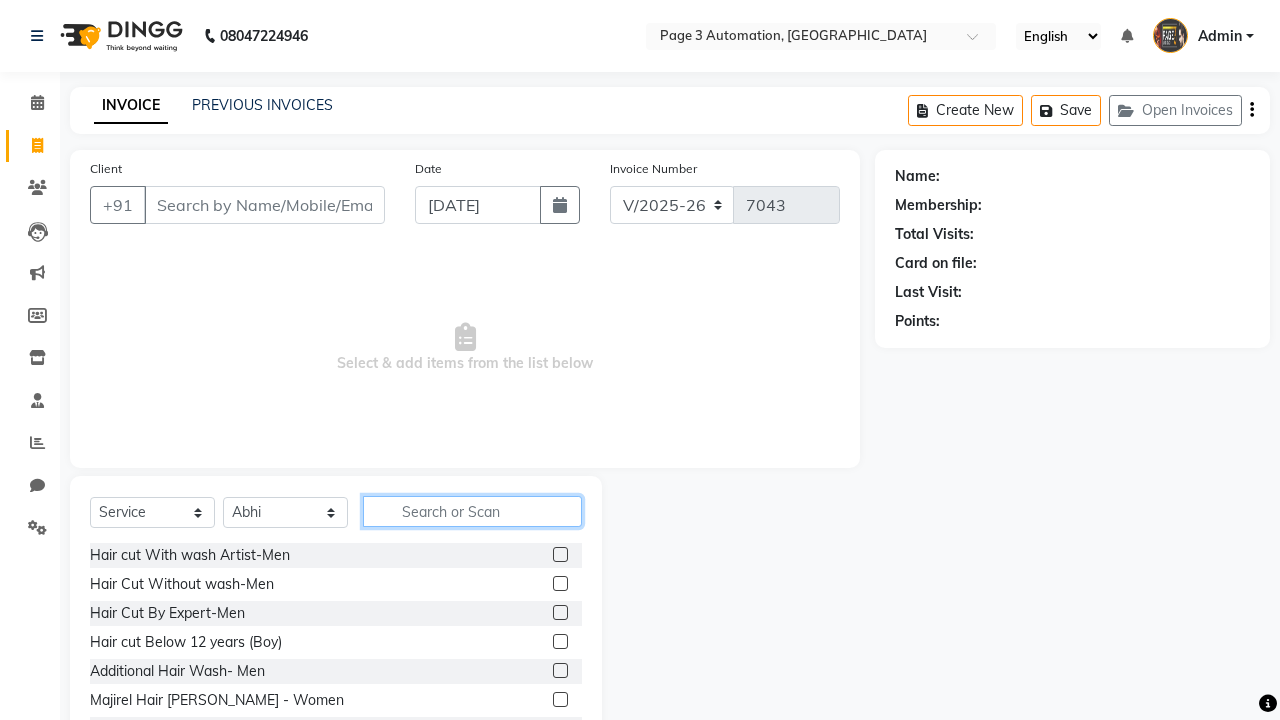 type on "Automation Service- ydVSE" 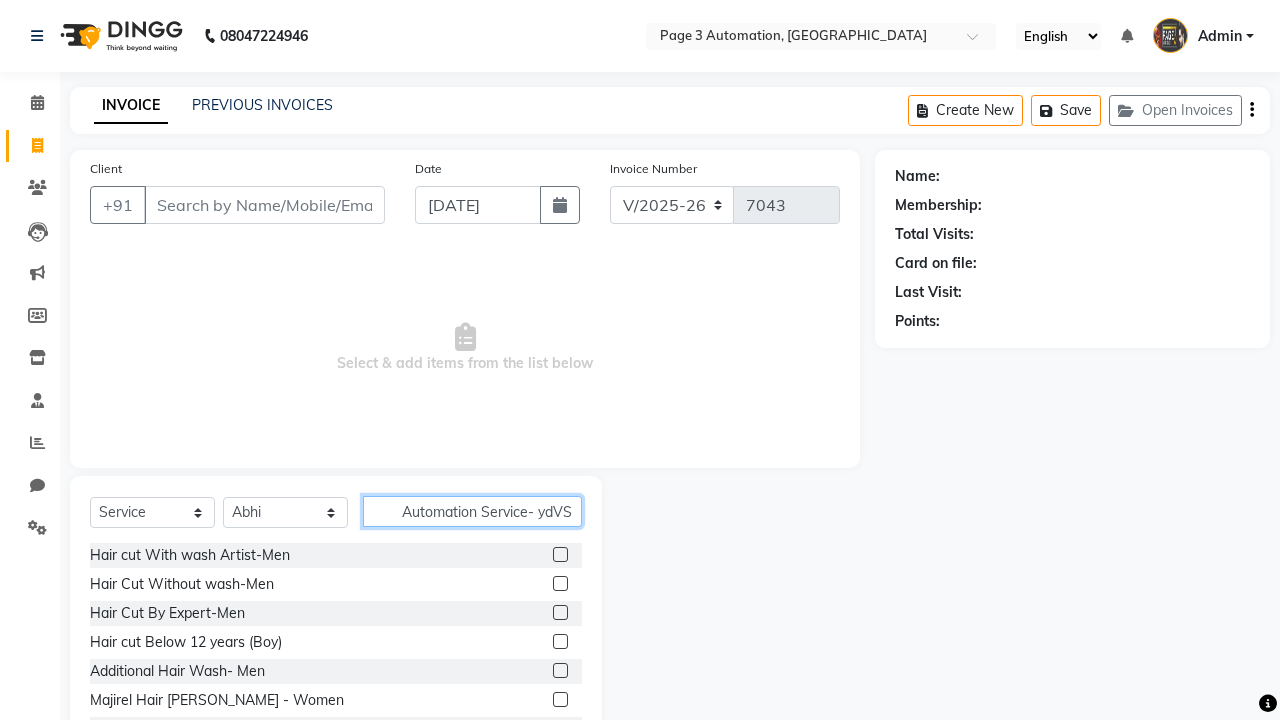 scroll, scrollTop: 0, scrollLeft: 7, axis: horizontal 